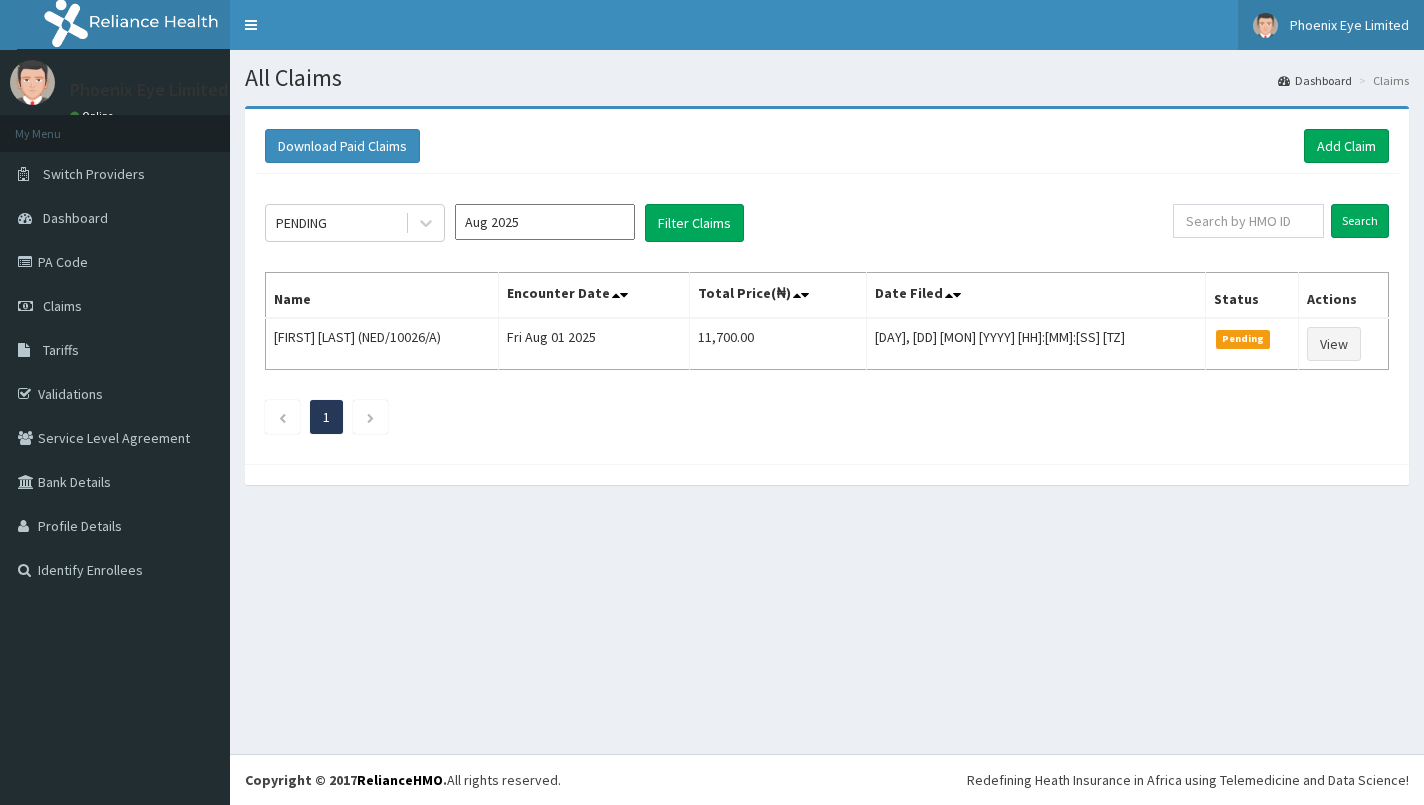 scroll, scrollTop: 0, scrollLeft: 0, axis: both 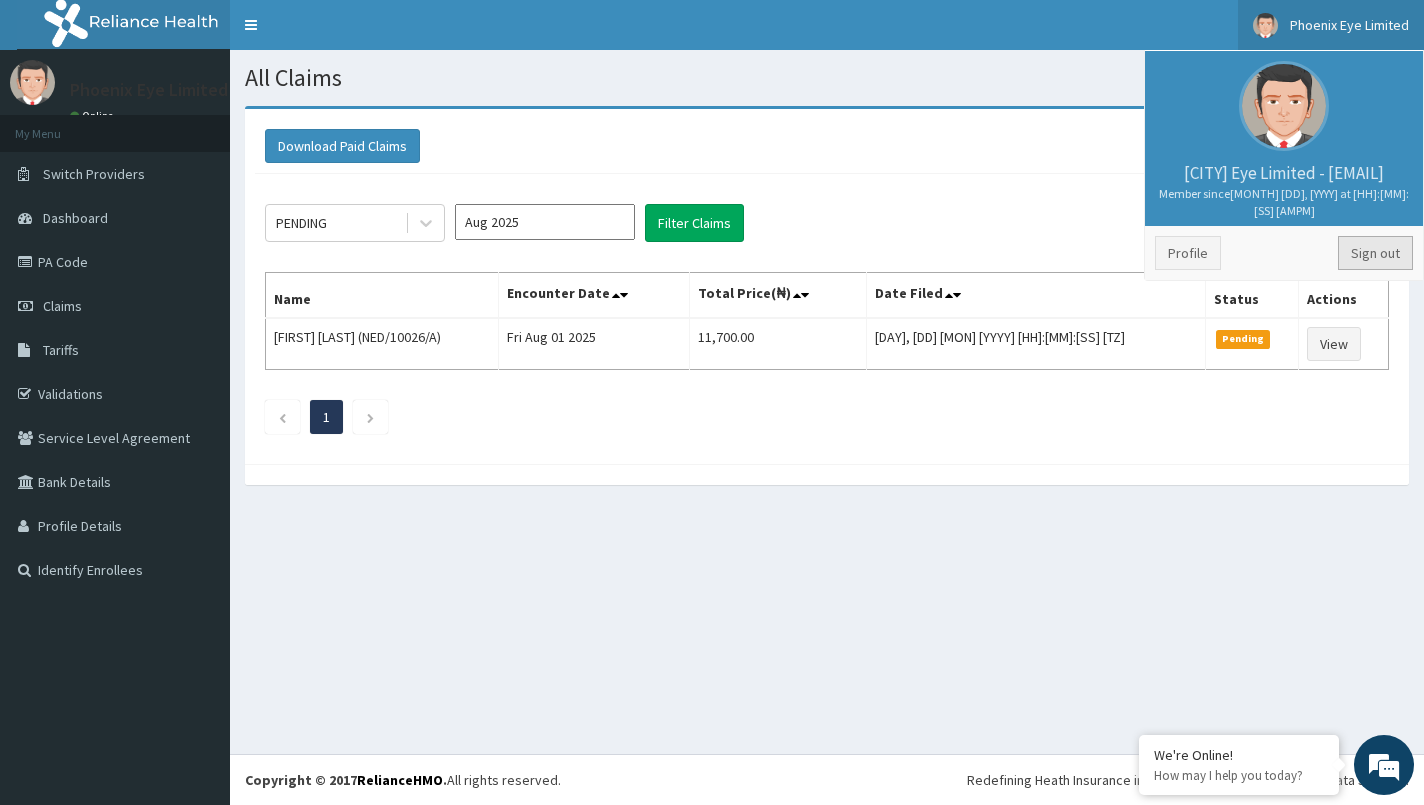 click on "Sign out" at bounding box center (1375, 253) 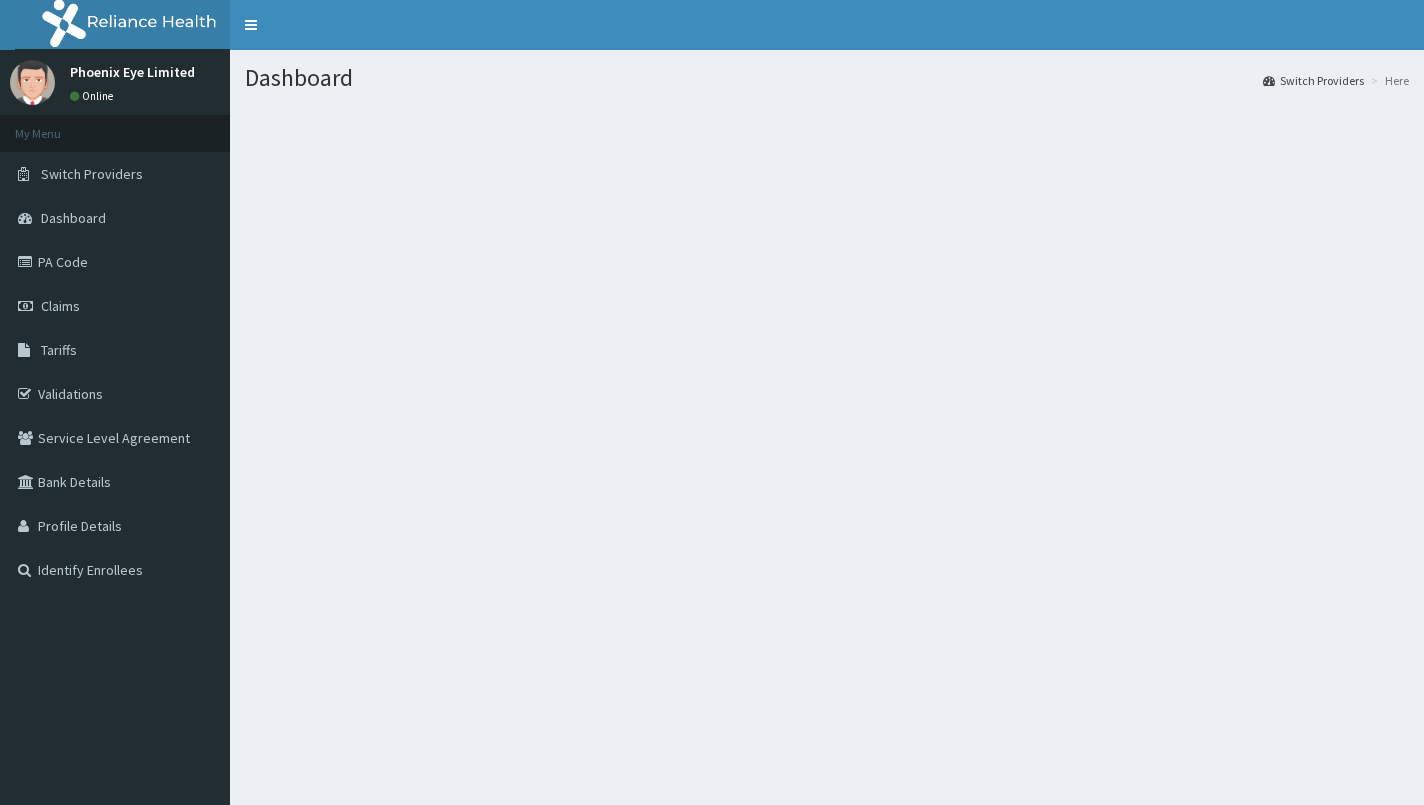 scroll, scrollTop: 0, scrollLeft: 0, axis: both 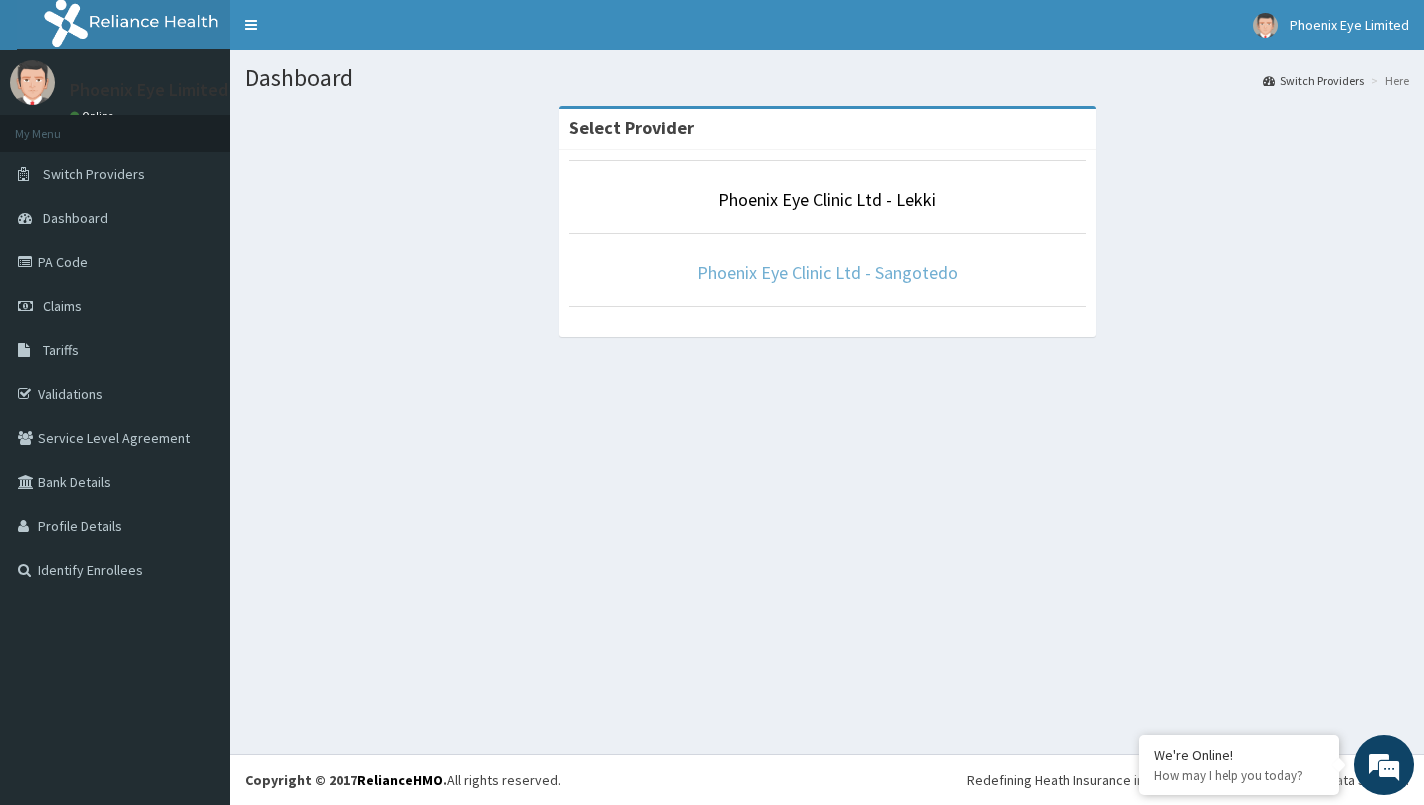 click on "Phoenix Eye Clinic Ltd - Sangotedo" at bounding box center (827, 272) 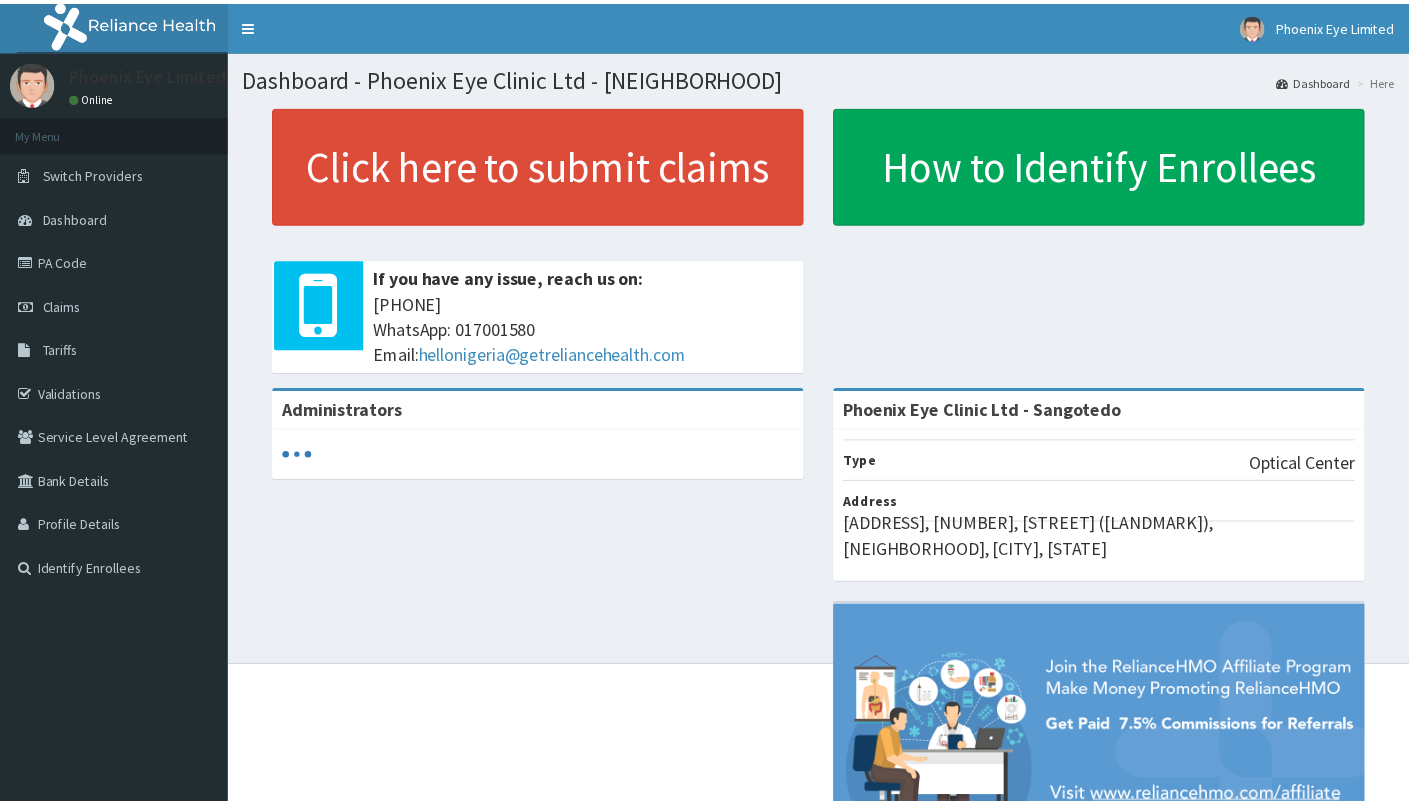 scroll, scrollTop: 0, scrollLeft: 0, axis: both 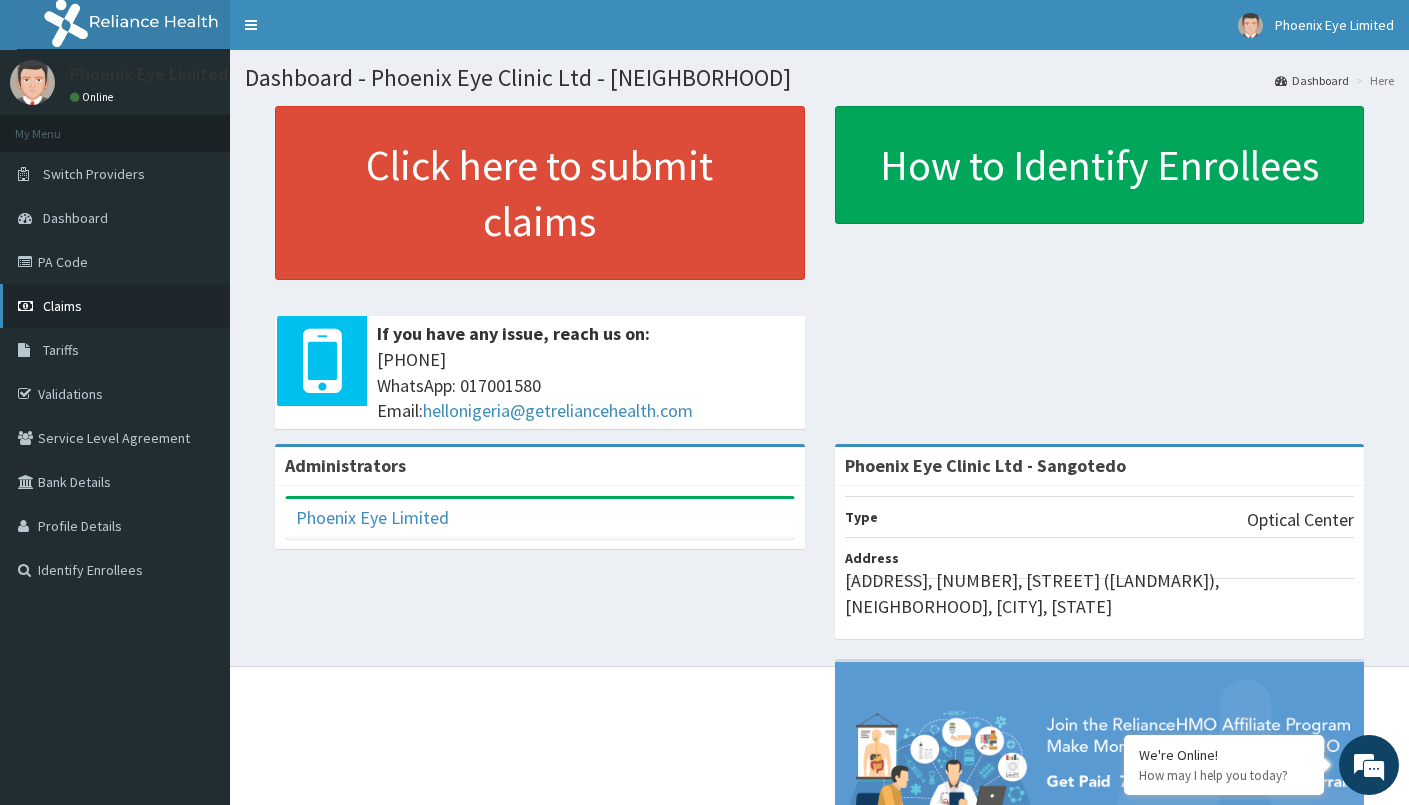 click on "Claims" at bounding box center (115, 306) 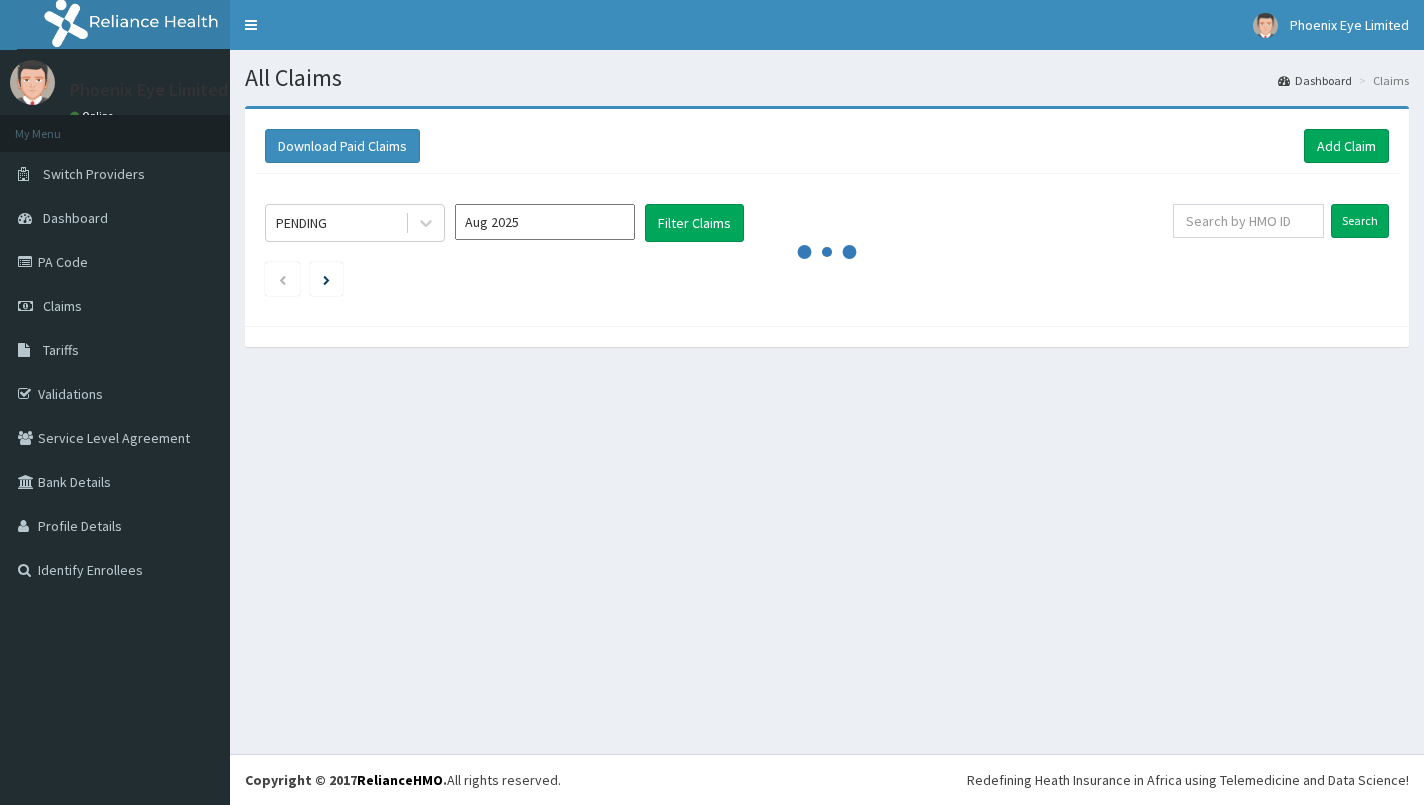 scroll, scrollTop: 0, scrollLeft: 0, axis: both 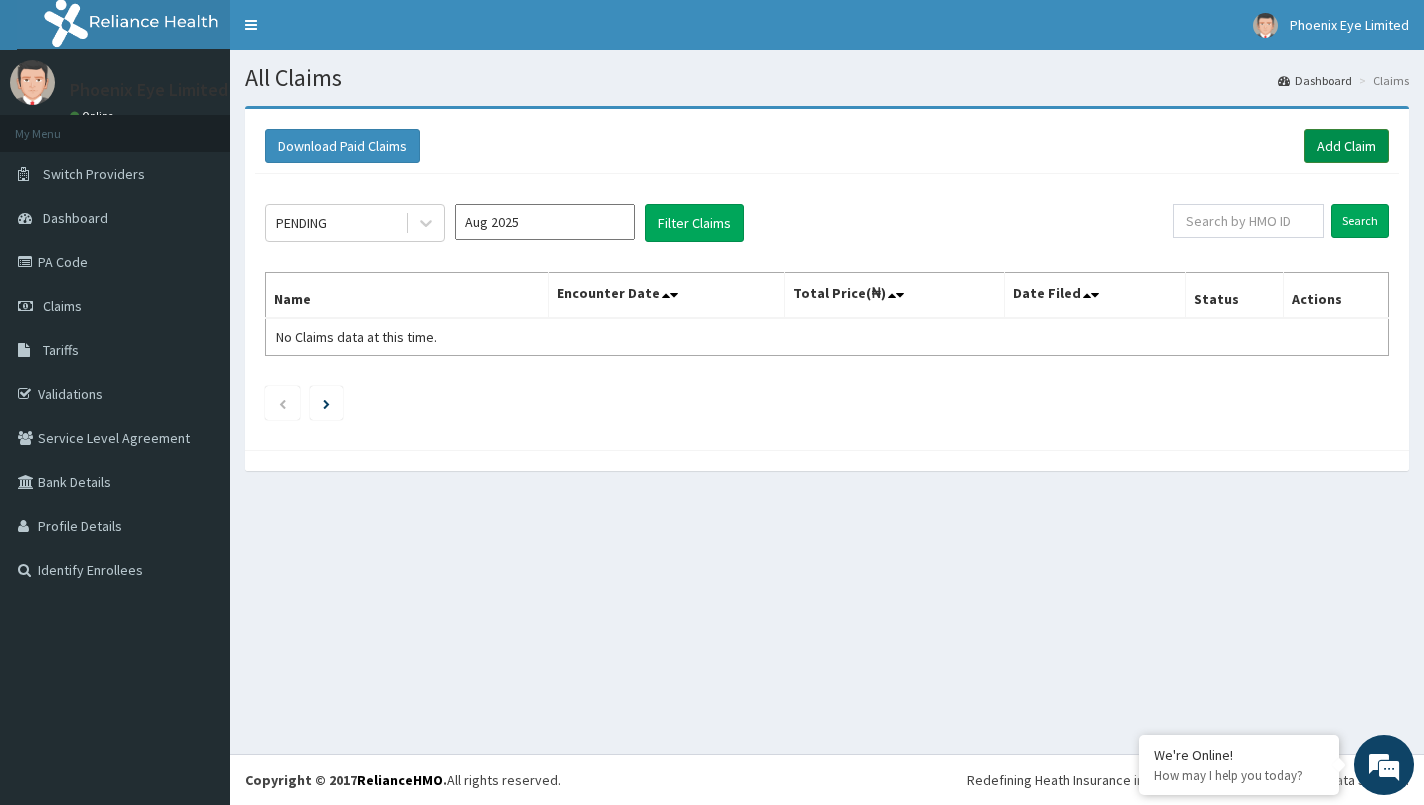 click on "Add Claim" at bounding box center [1346, 146] 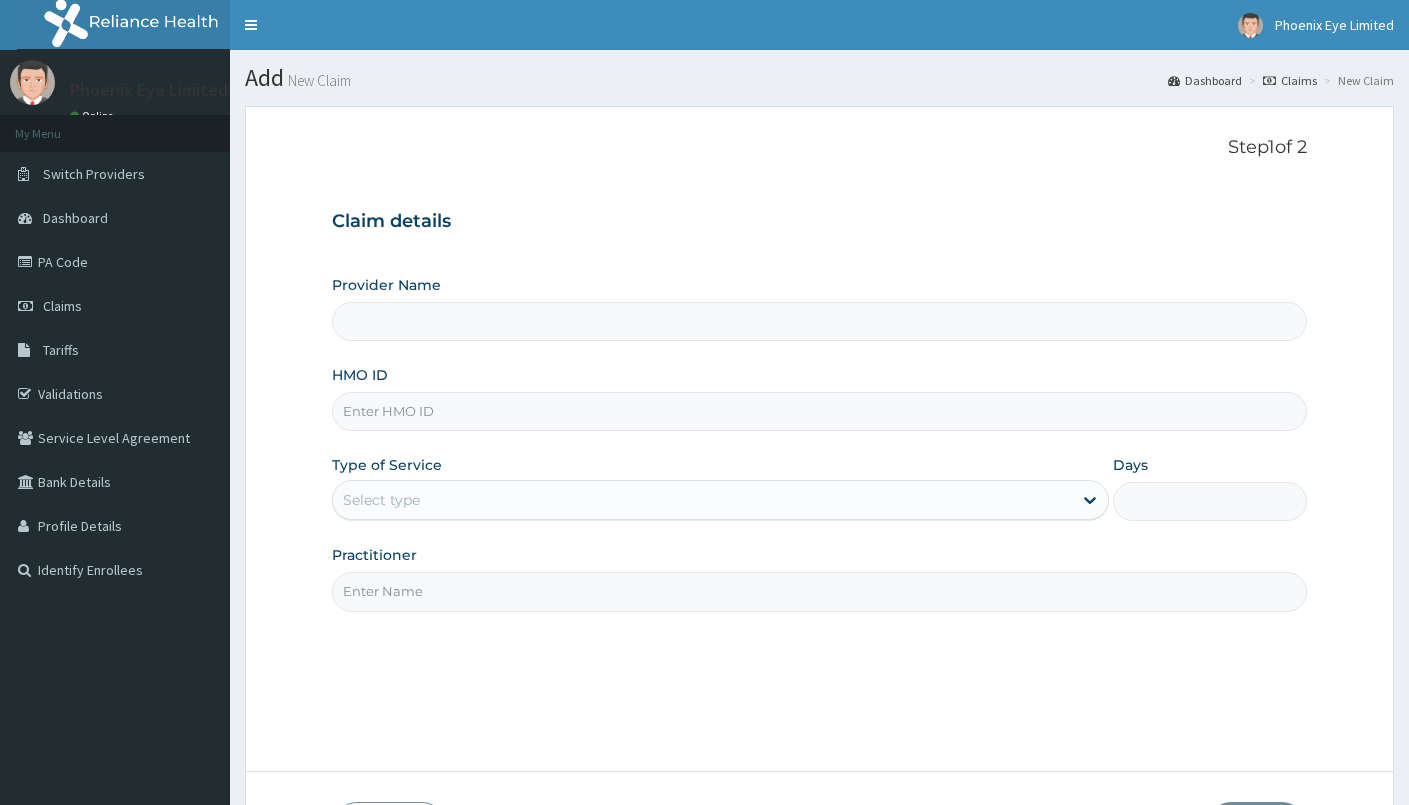 scroll, scrollTop: 0, scrollLeft: 0, axis: both 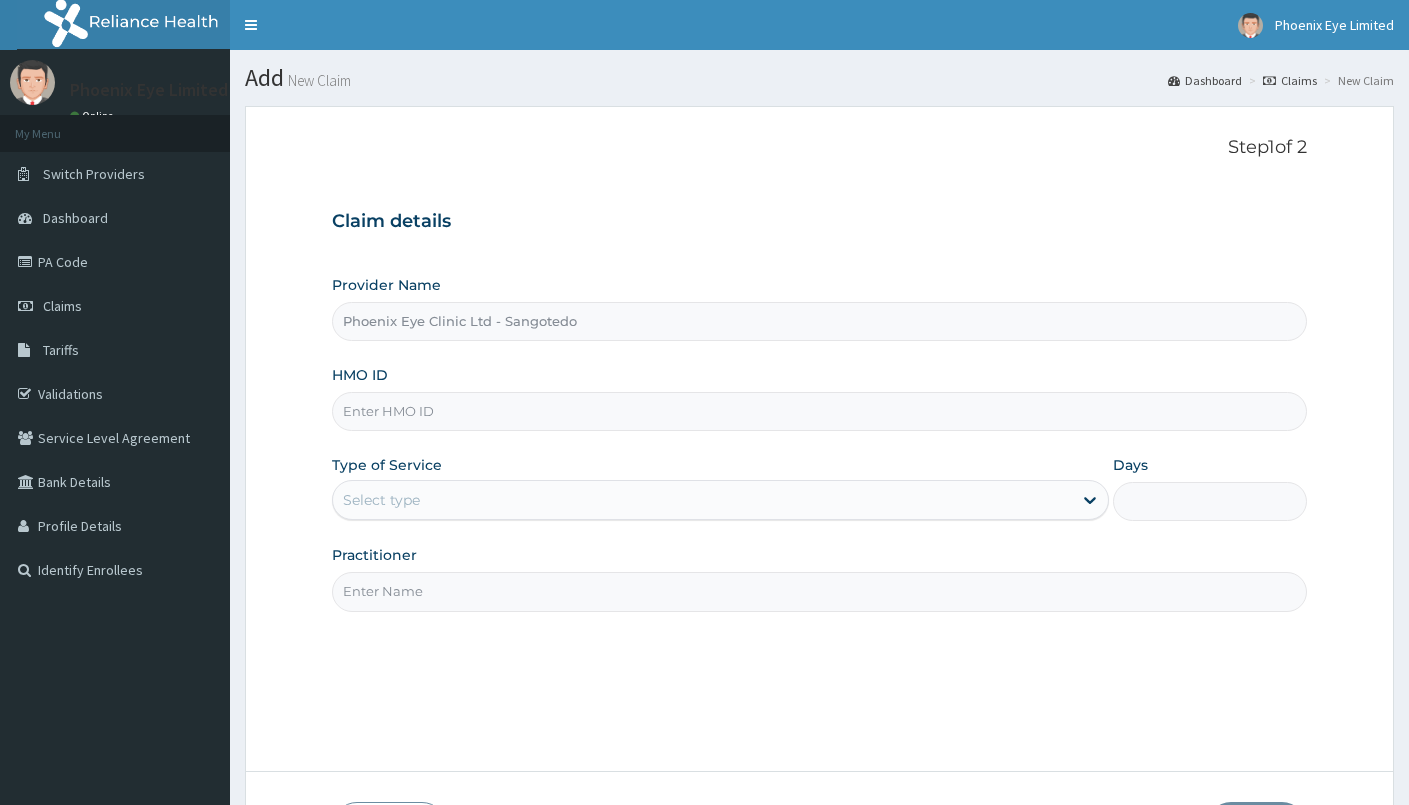 click on "HMO ID" at bounding box center (819, 411) 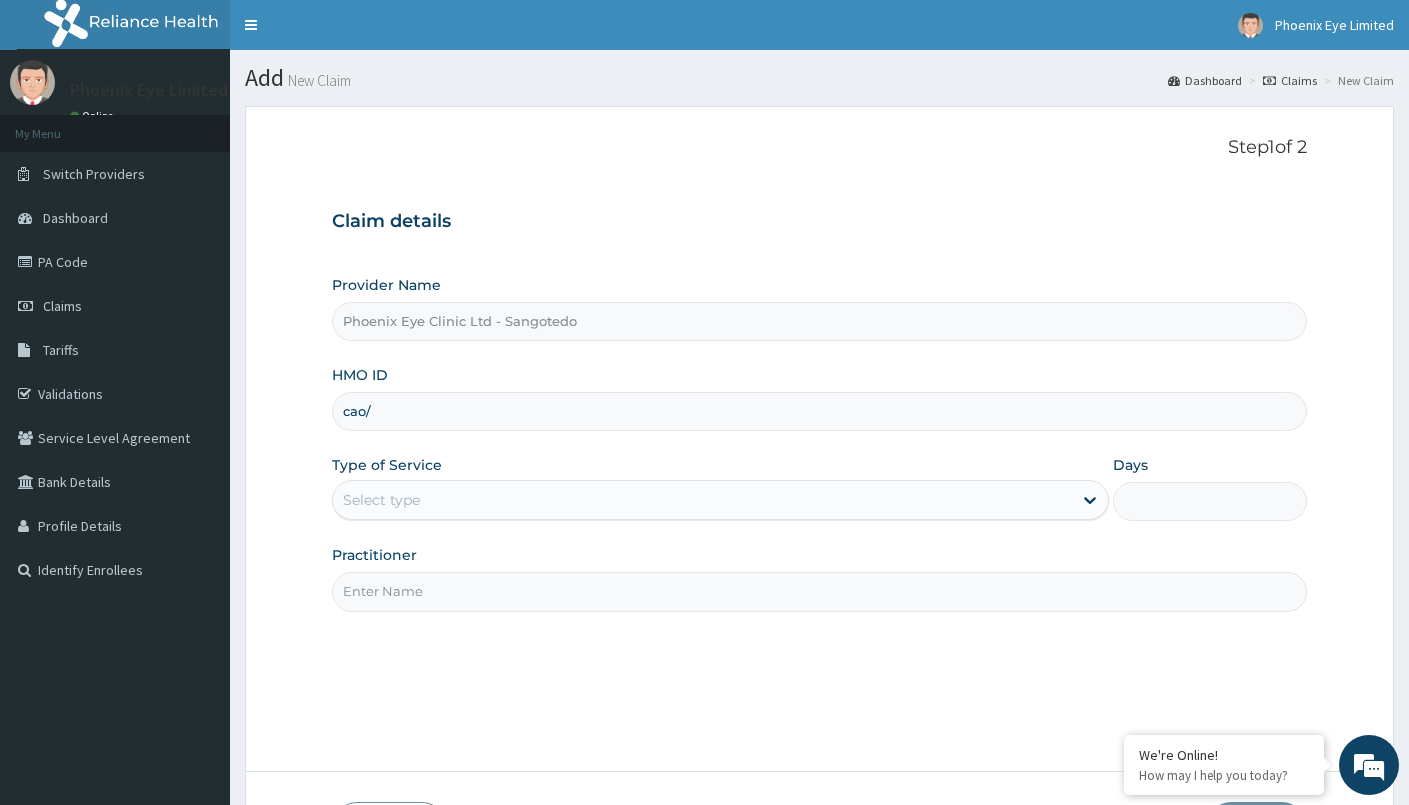 scroll, scrollTop: 0, scrollLeft: 0, axis: both 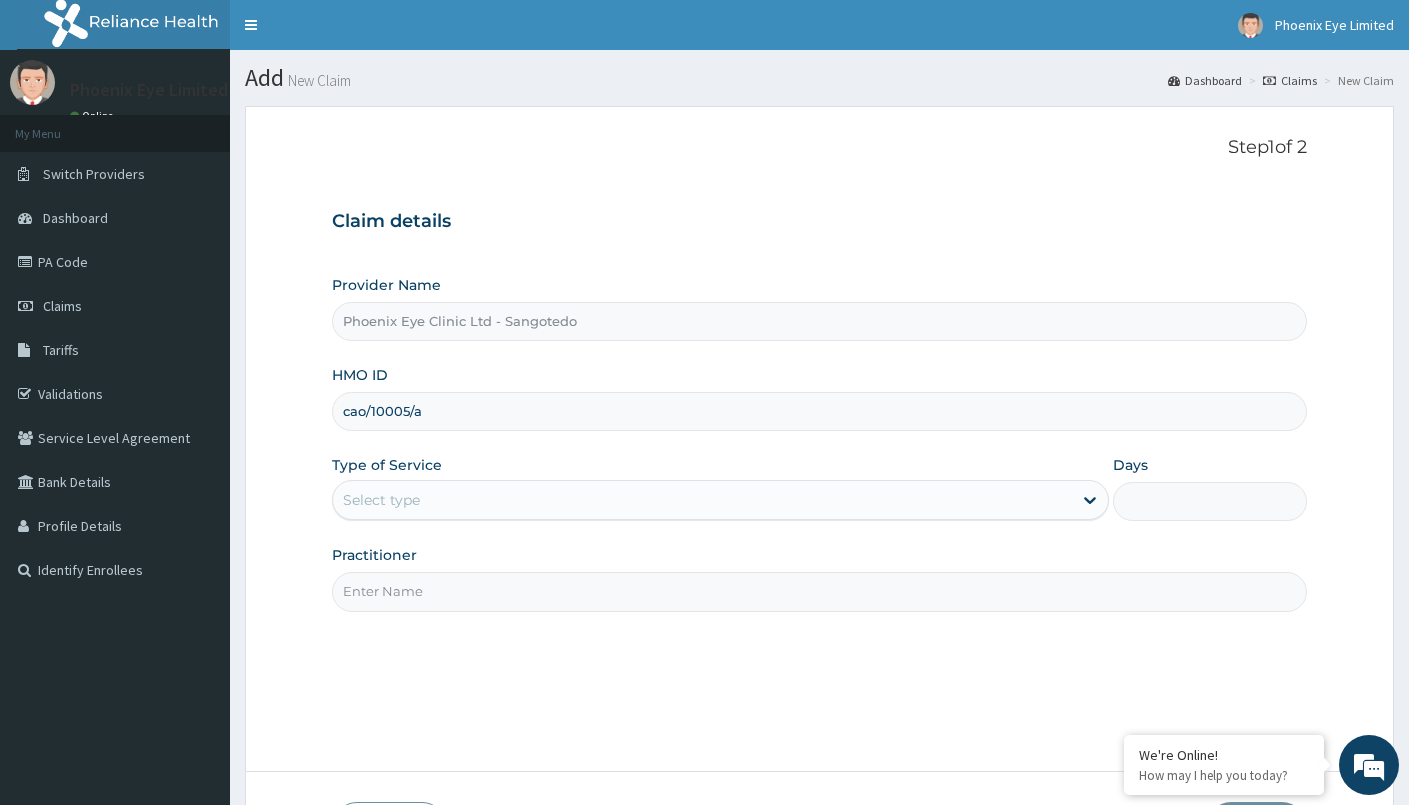type on "cao/10005/a" 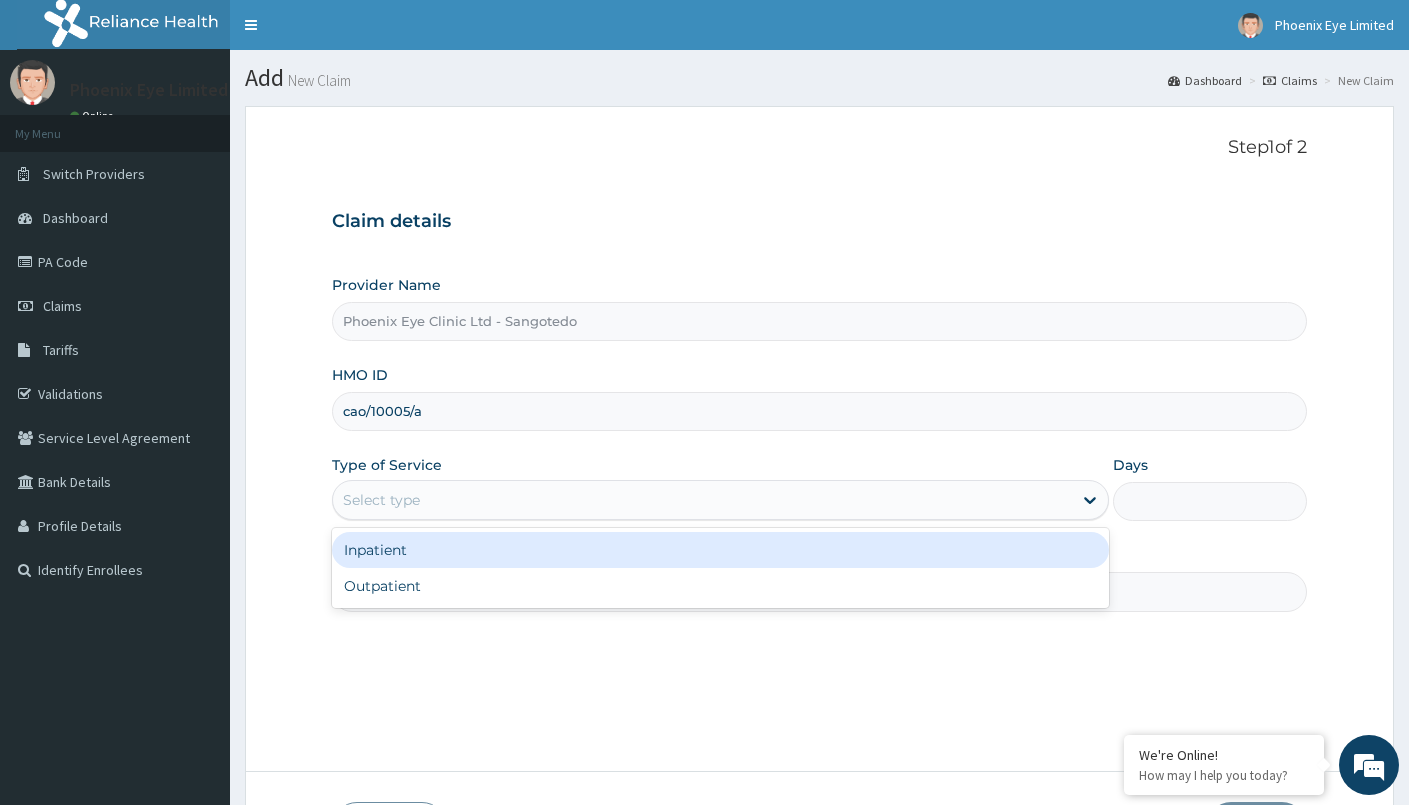 click on "Select type" at bounding box center [702, 500] 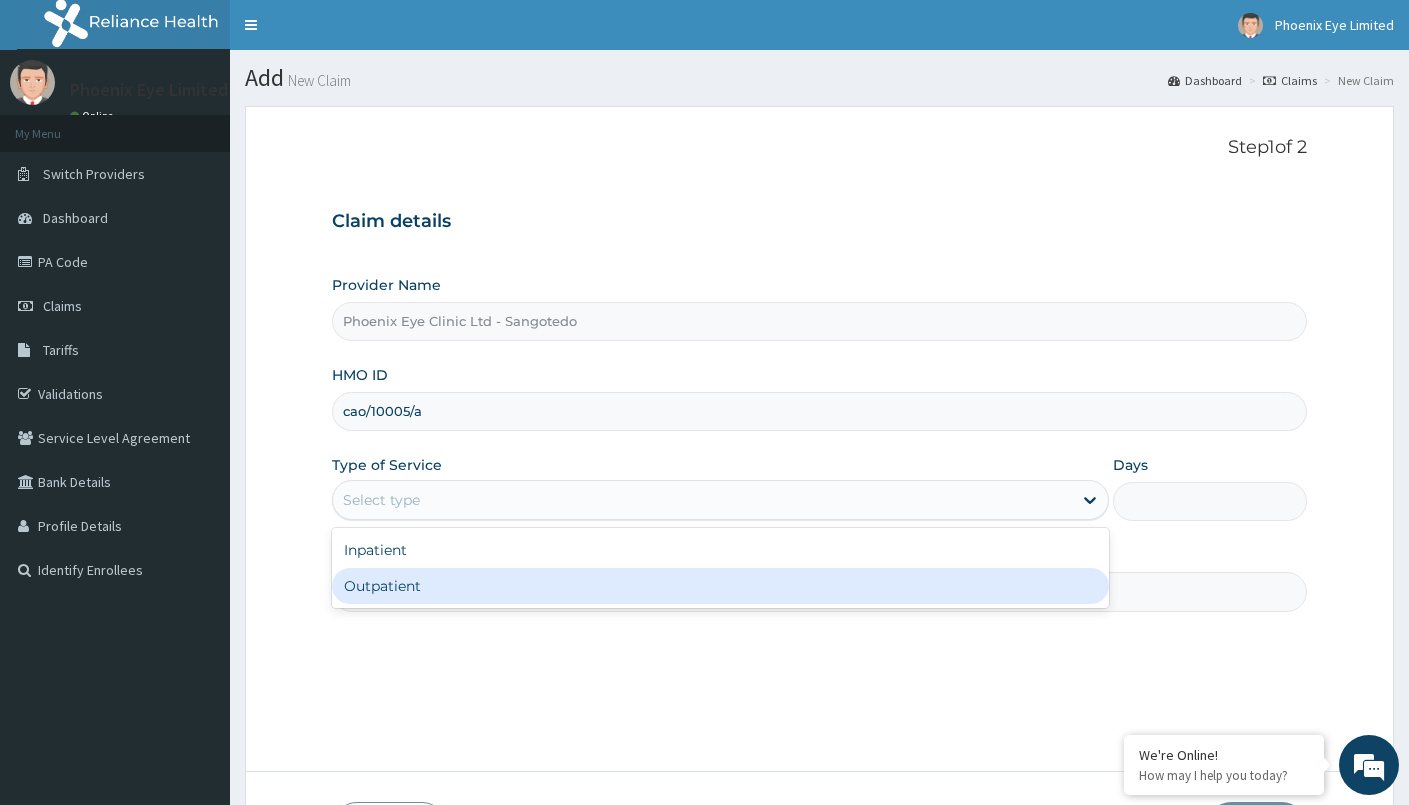 click on "Outpatient" at bounding box center (720, 586) 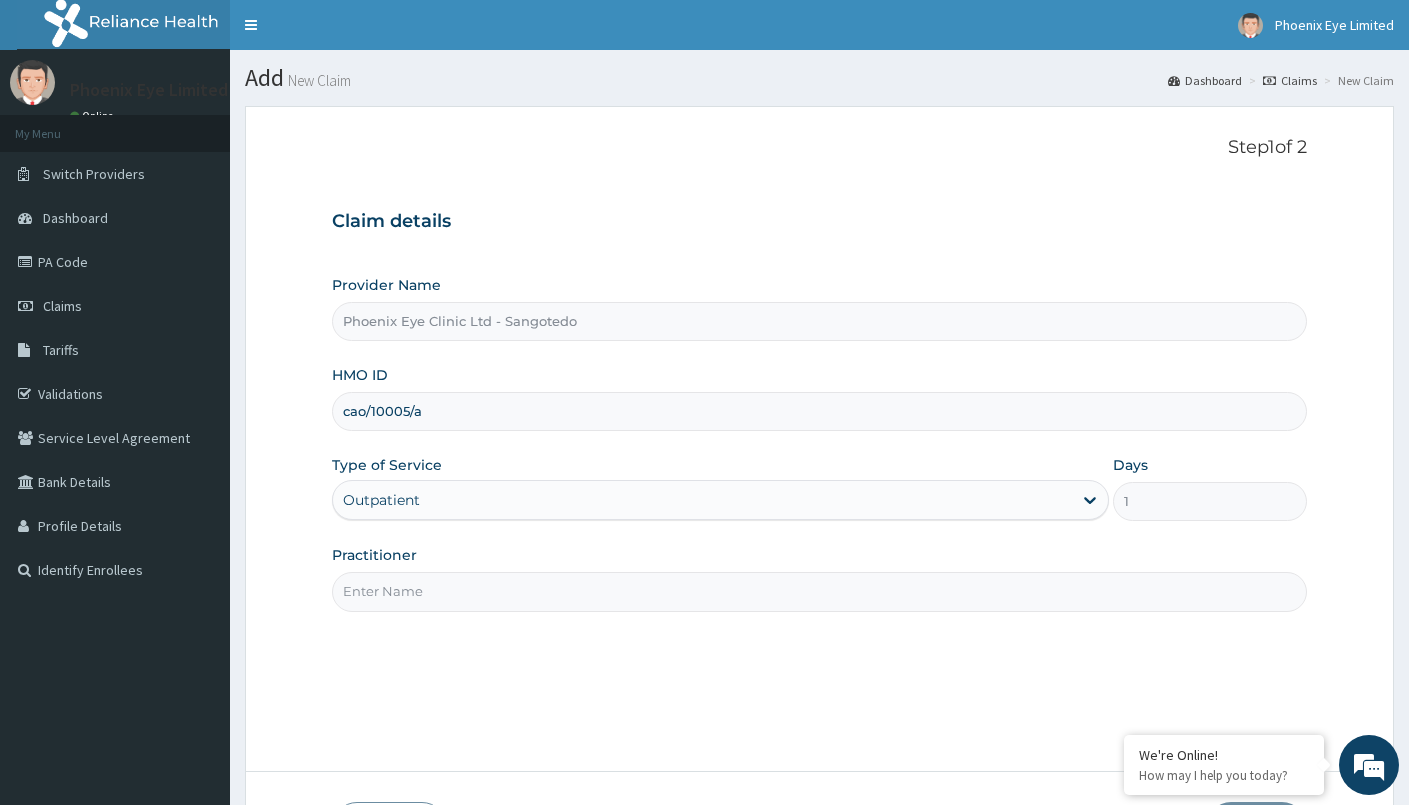 click on "Practitioner" at bounding box center [819, 591] 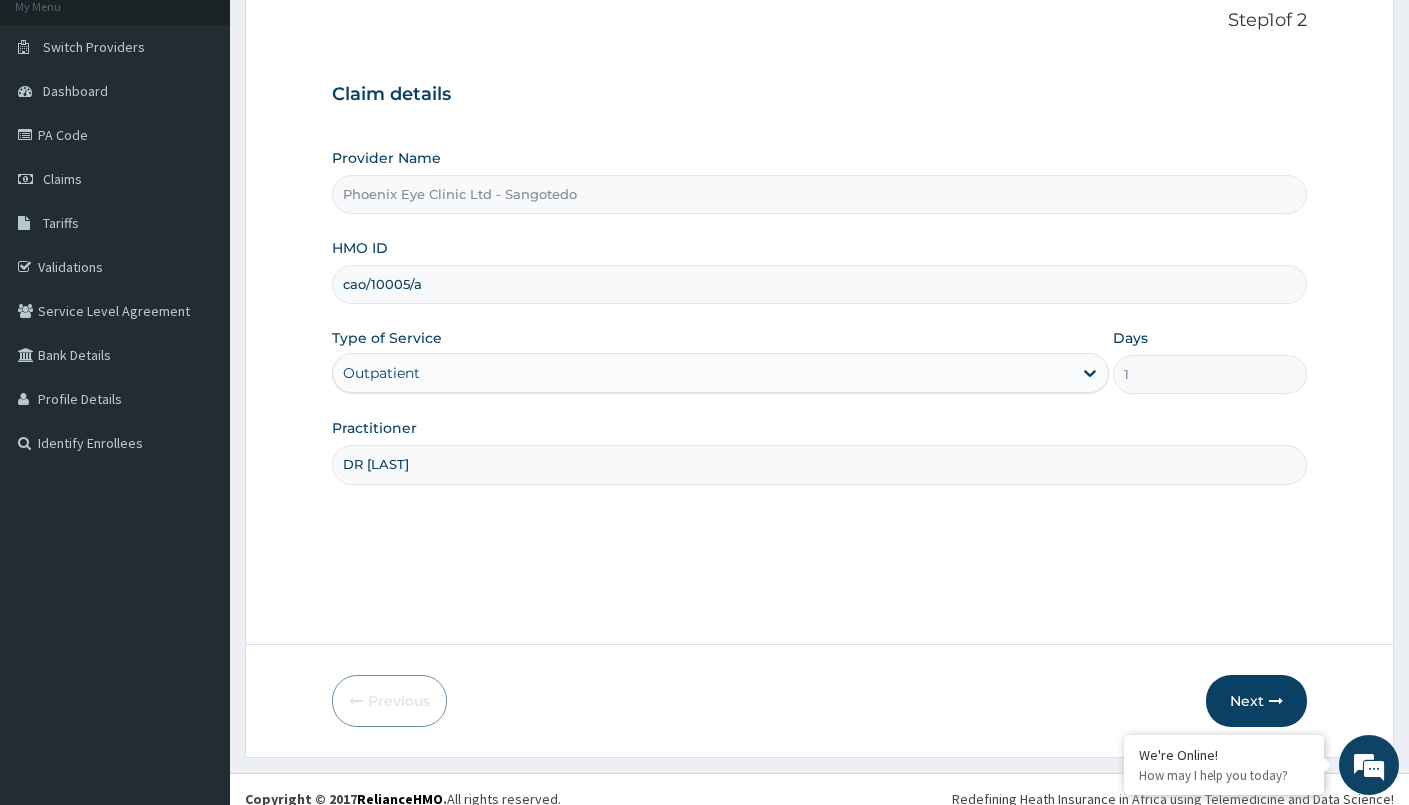 scroll, scrollTop: 146, scrollLeft: 0, axis: vertical 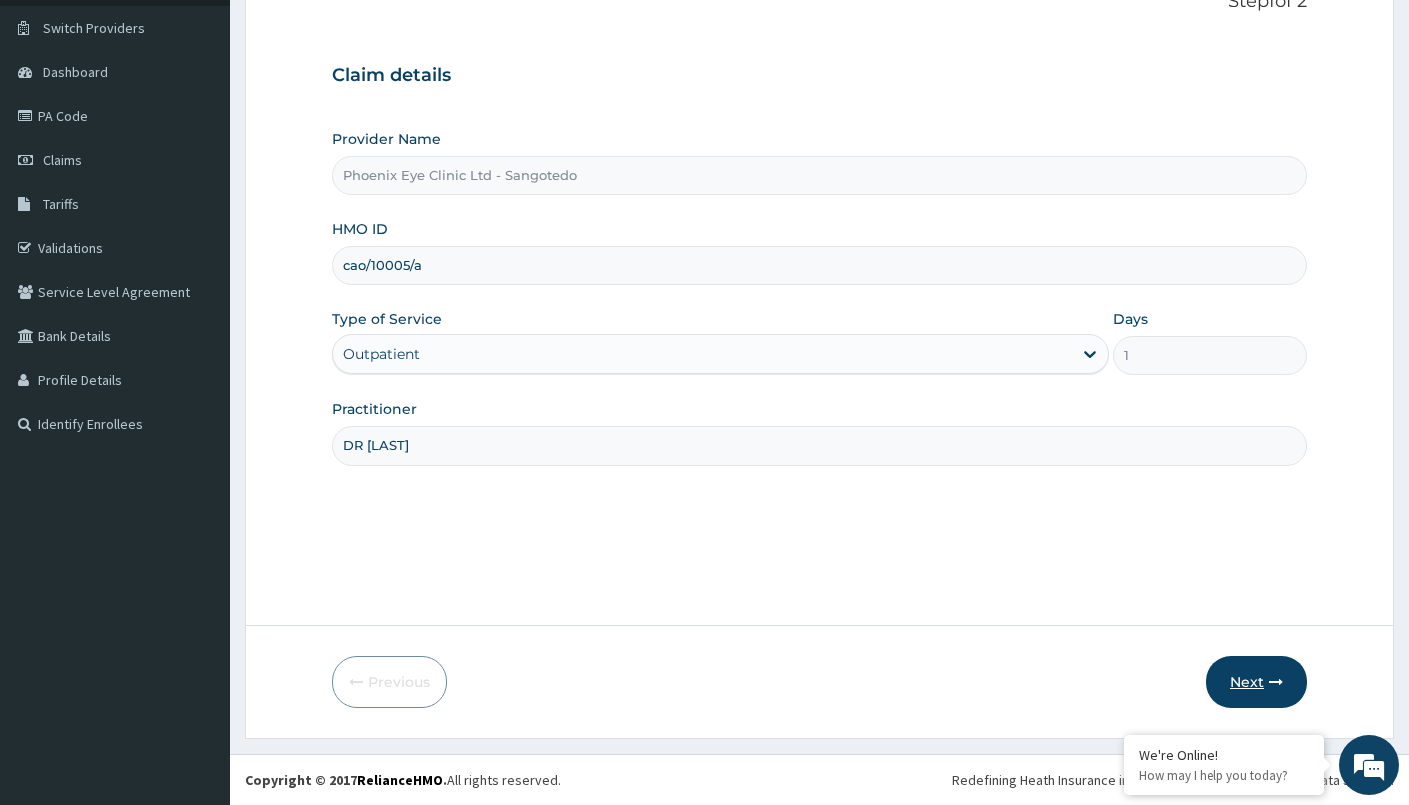 type on "DR [LAST]" 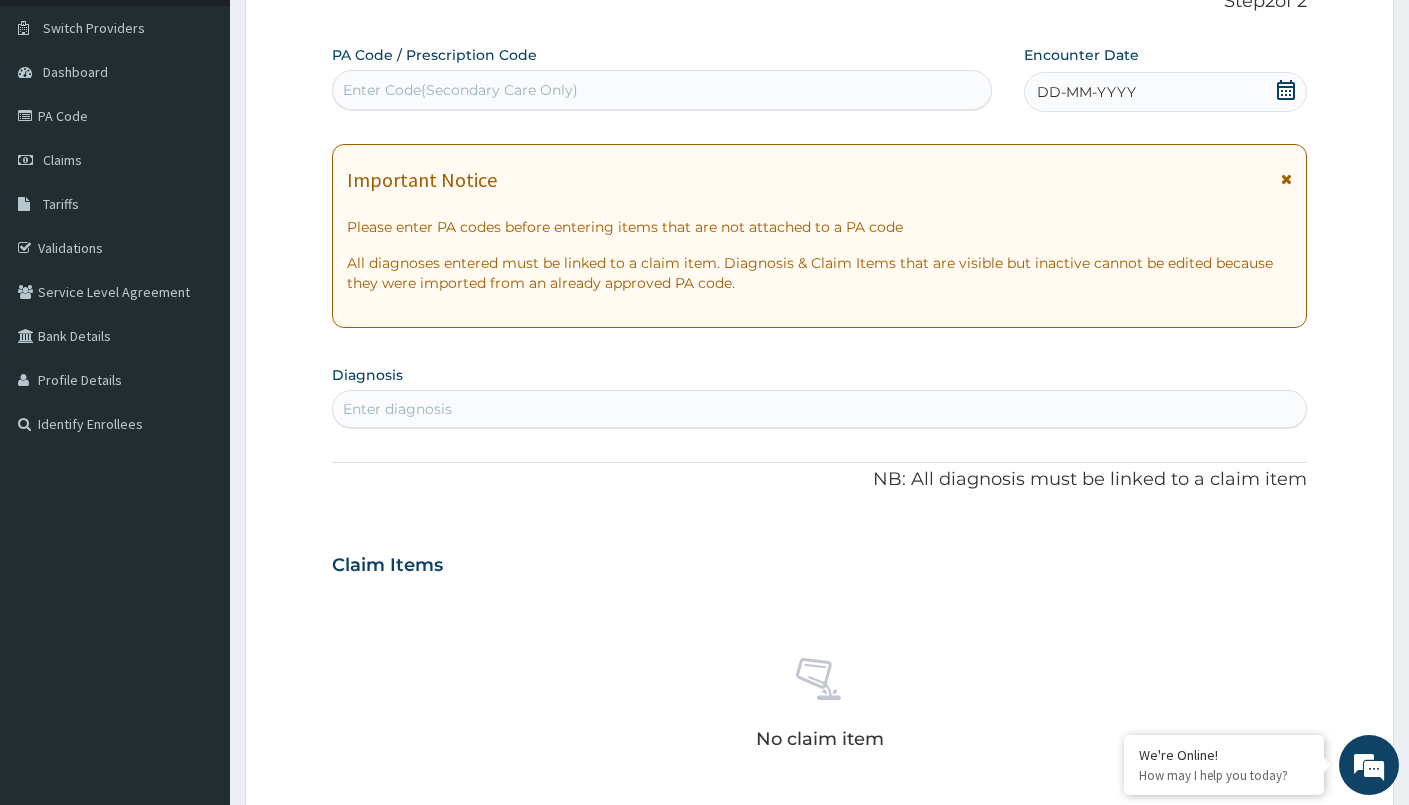 click on "Enter Code(Secondary Care Only)" at bounding box center (460, 90) 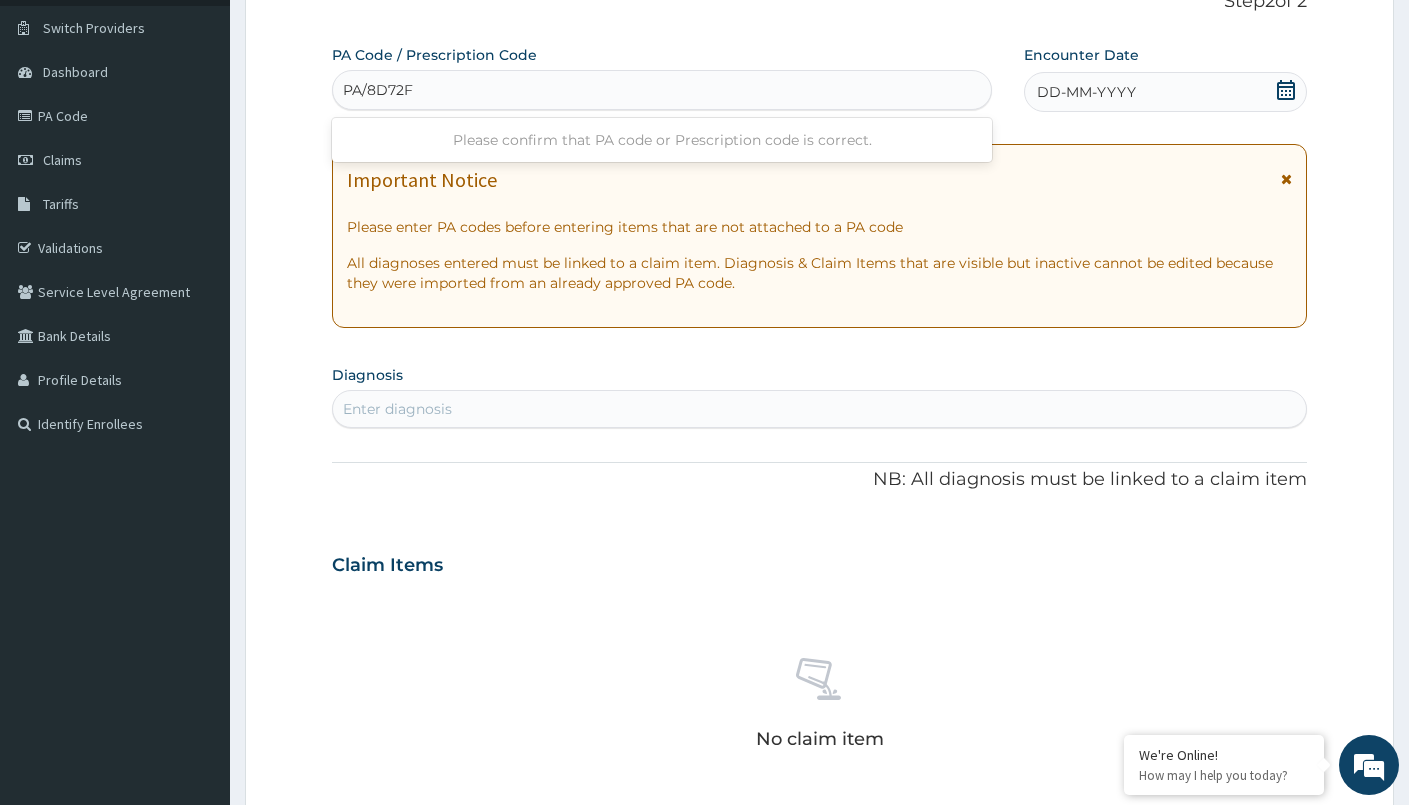 type on "PA/8D72F6" 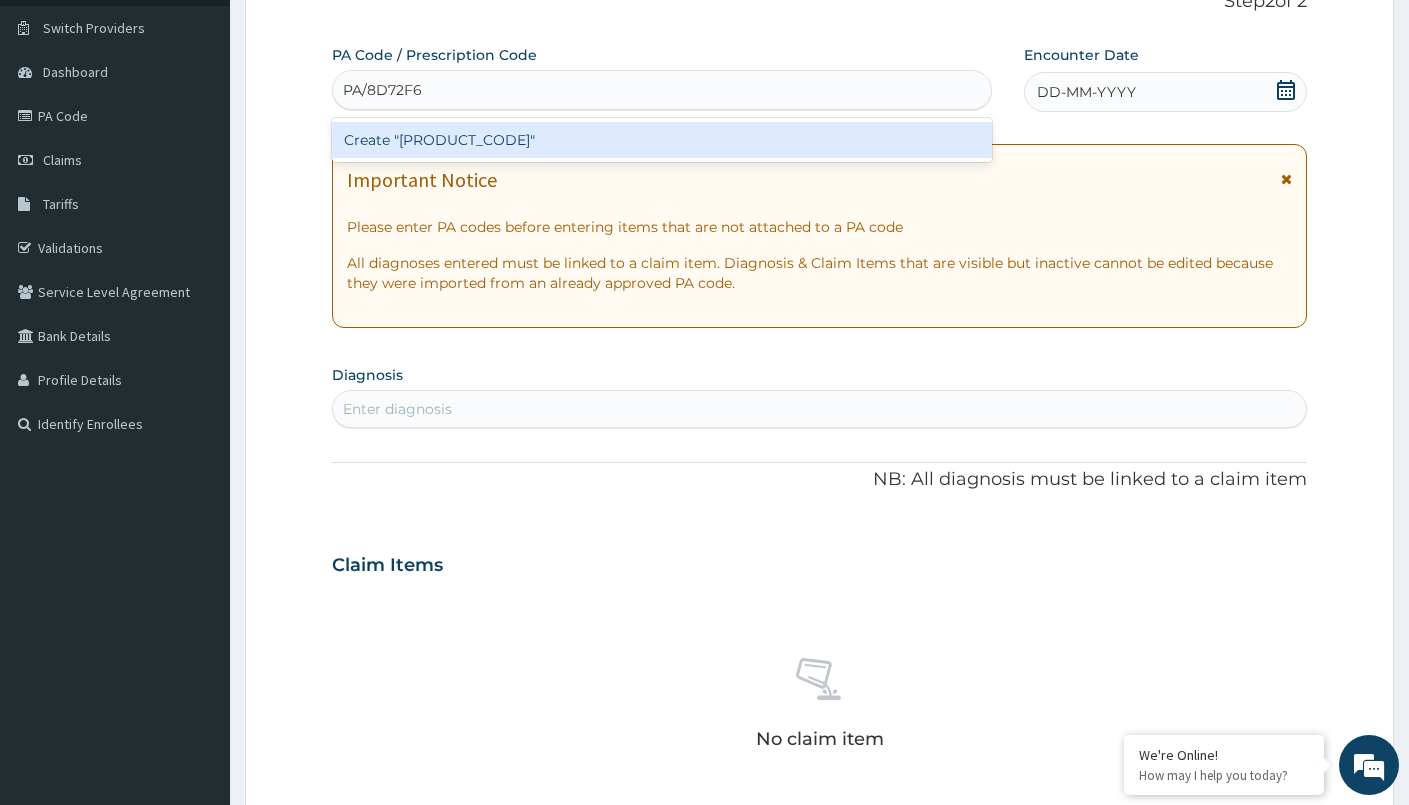 click on "Create "[PRODUCT_CODE]"" at bounding box center [662, 140] 